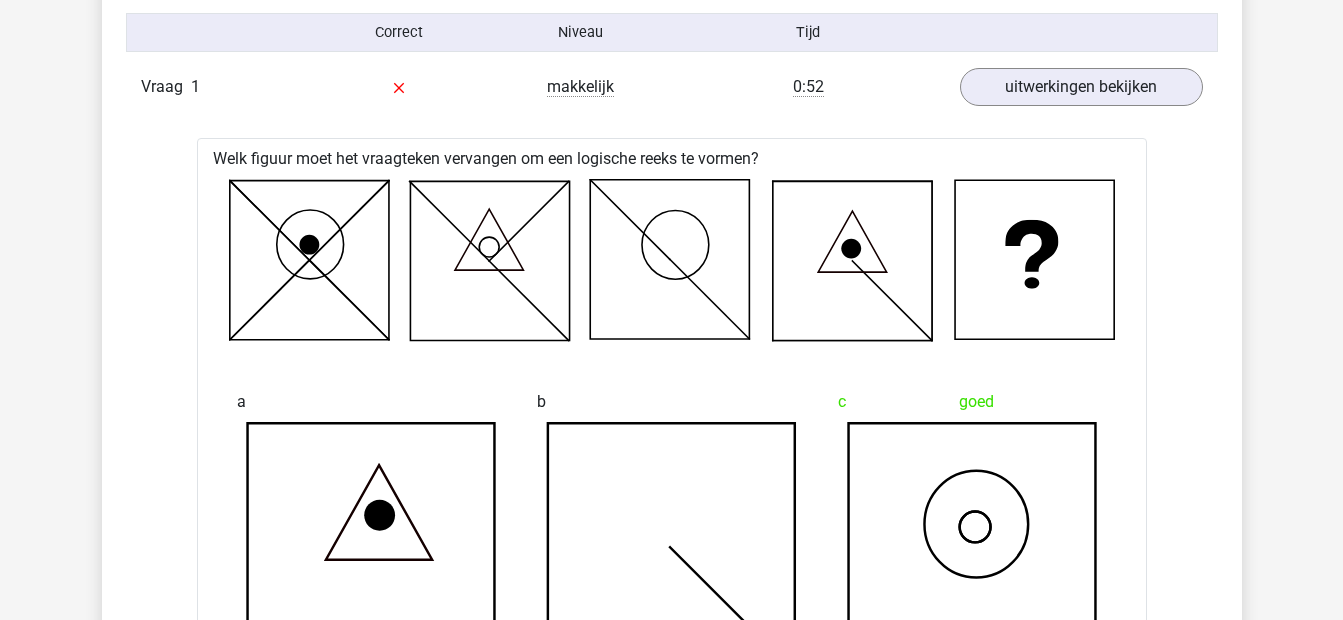 scroll, scrollTop: 774, scrollLeft: 0, axis: vertical 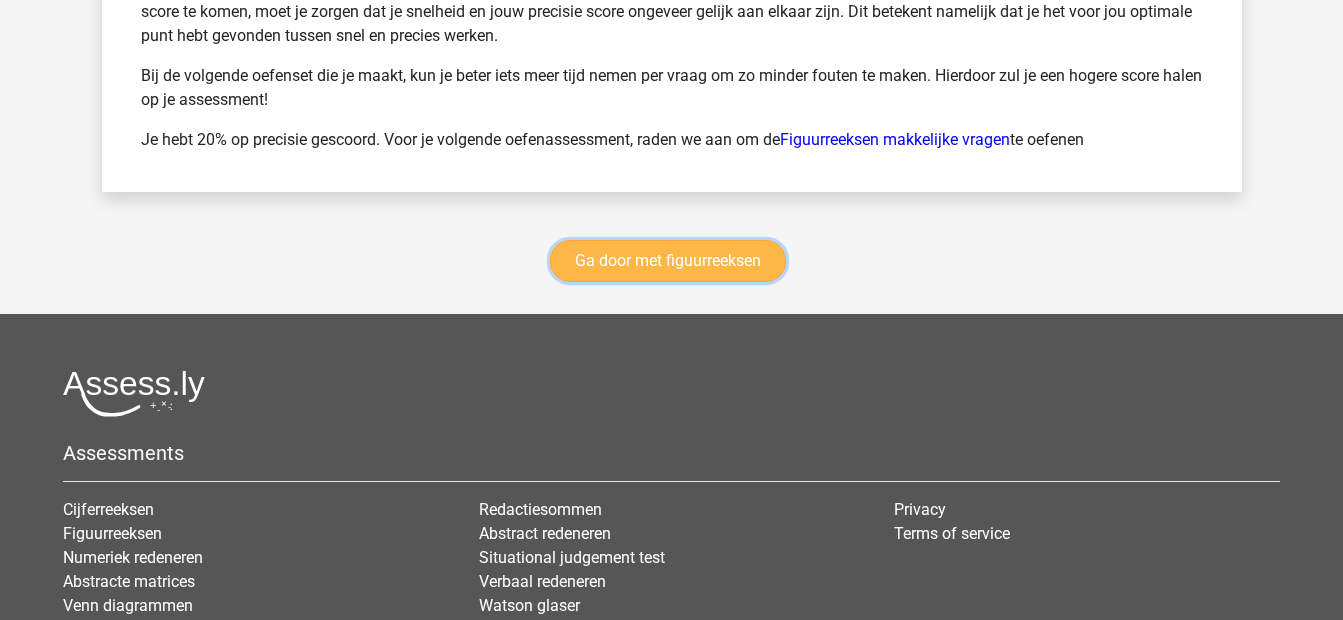 click on "Ga door met figuurreeksen" at bounding box center [668, 261] 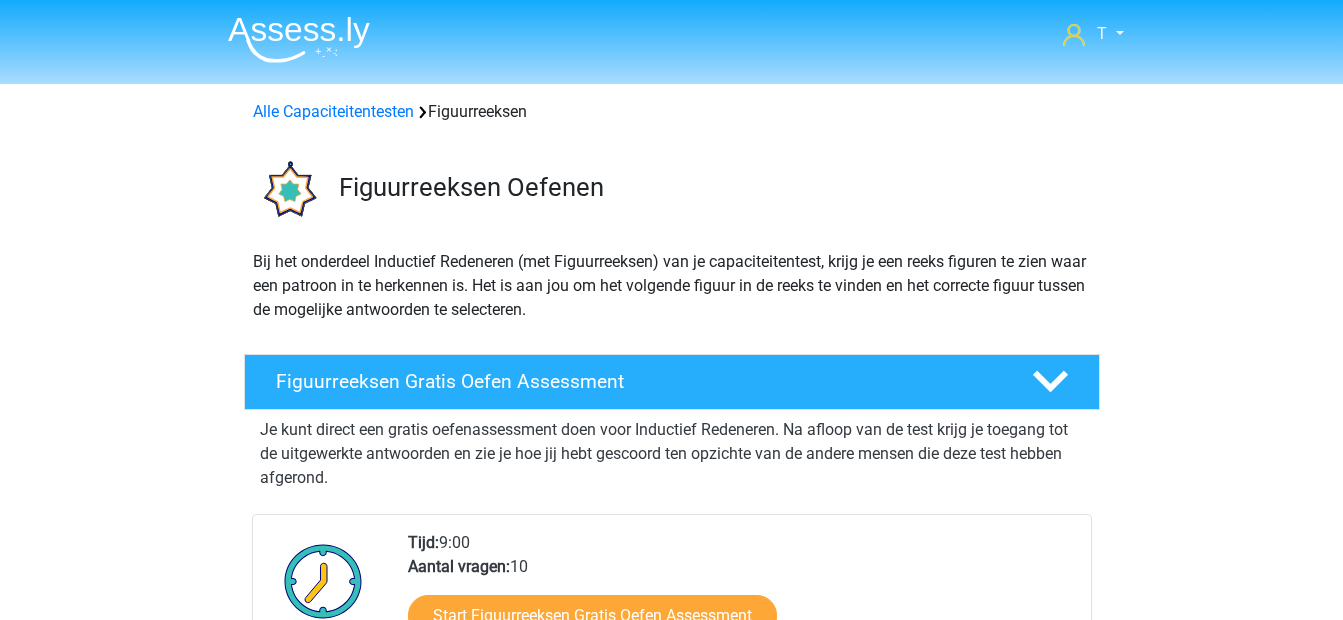 scroll, scrollTop: 869, scrollLeft: 0, axis: vertical 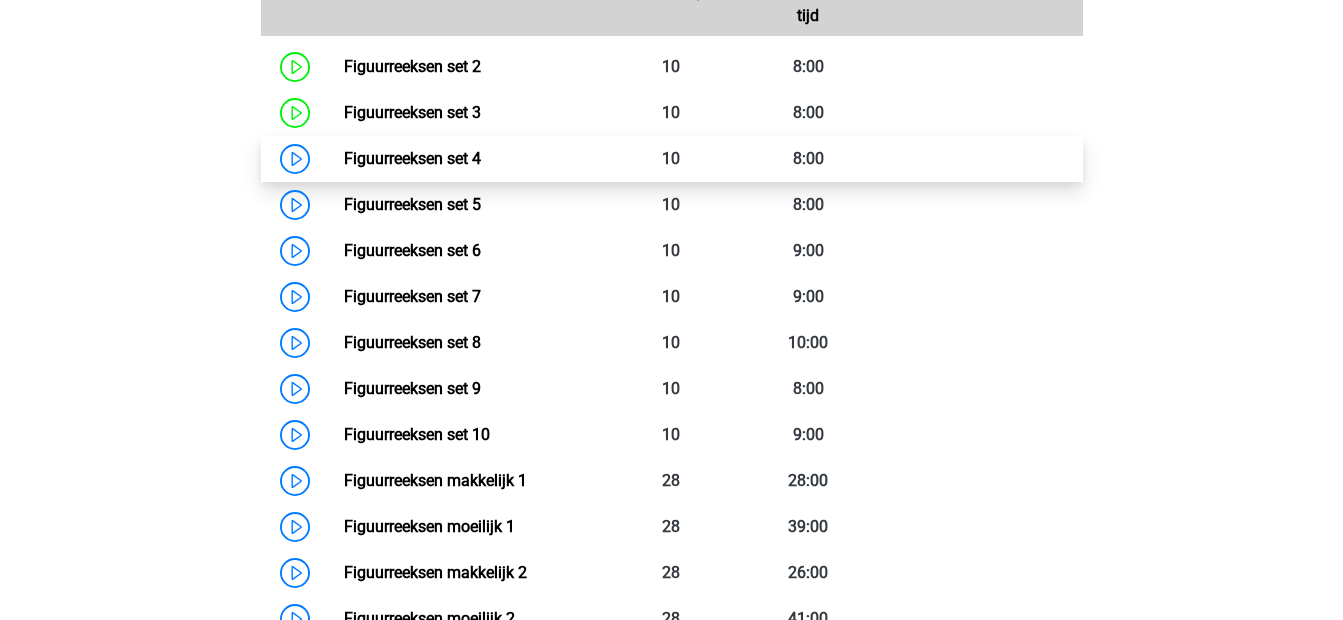 click on "Figuurreeksen
set 4" at bounding box center [412, 158] 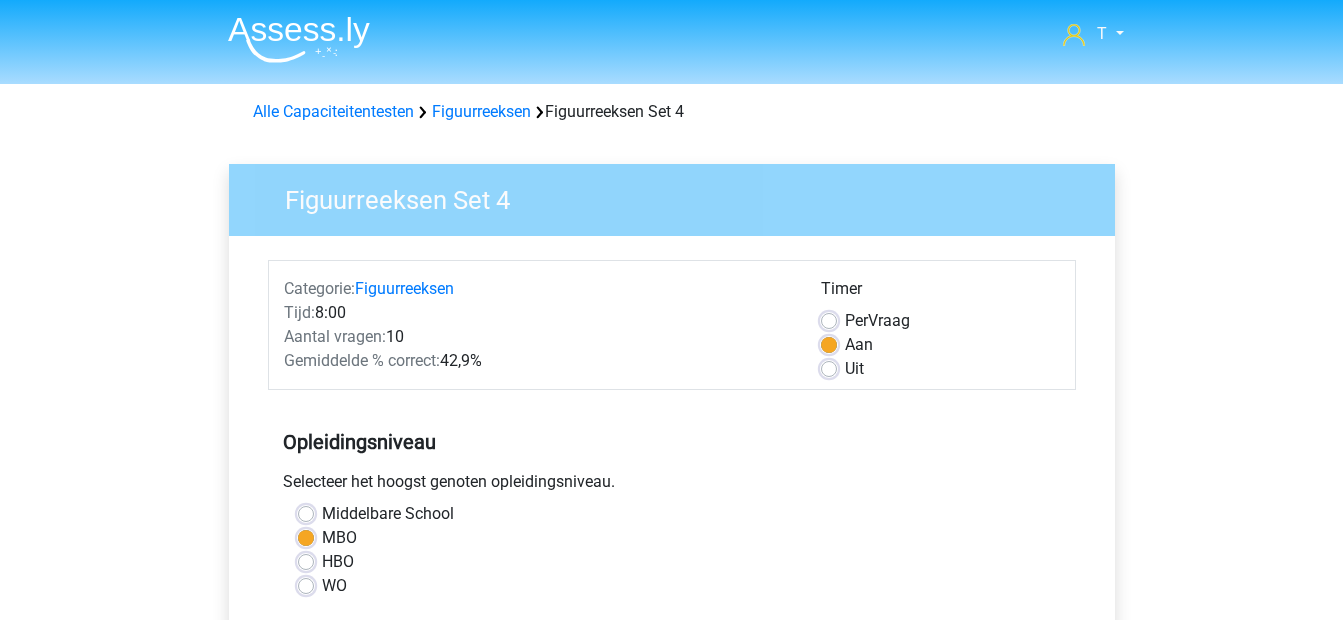 scroll, scrollTop: 0, scrollLeft: 0, axis: both 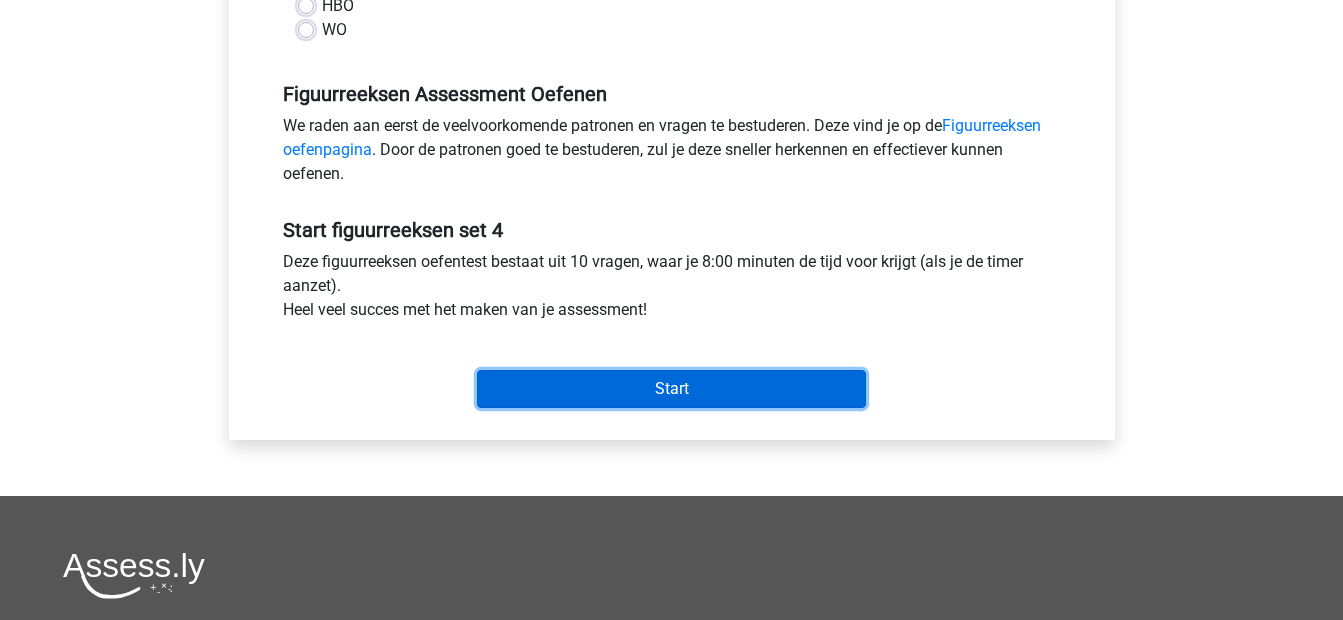 click on "Start" at bounding box center (671, 389) 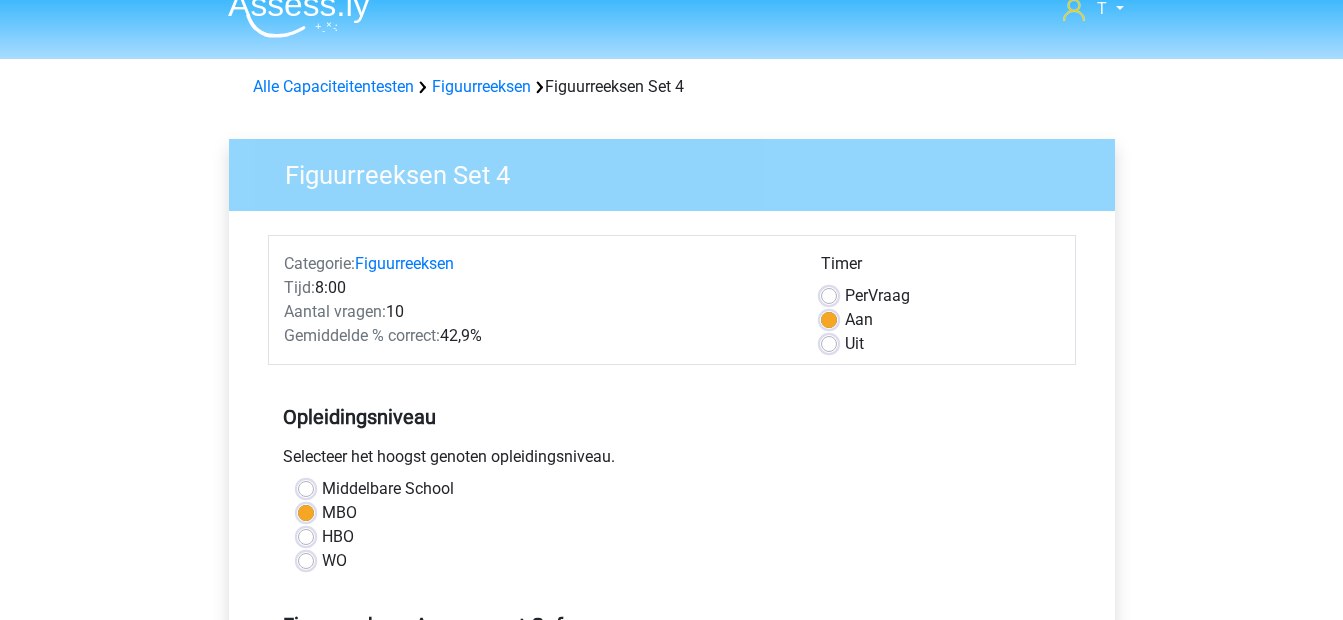 scroll, scrollTop: 14, scrollLeft: 0, axis: vertical 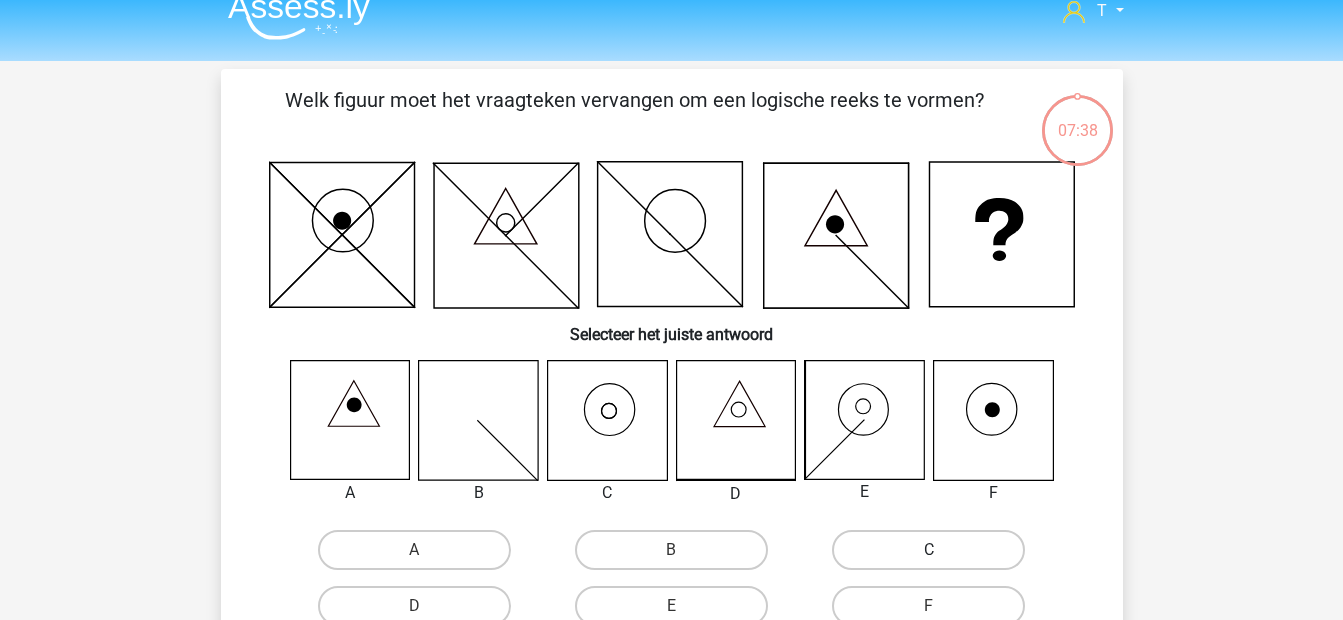click on "C" at bounding box center [928, 550] 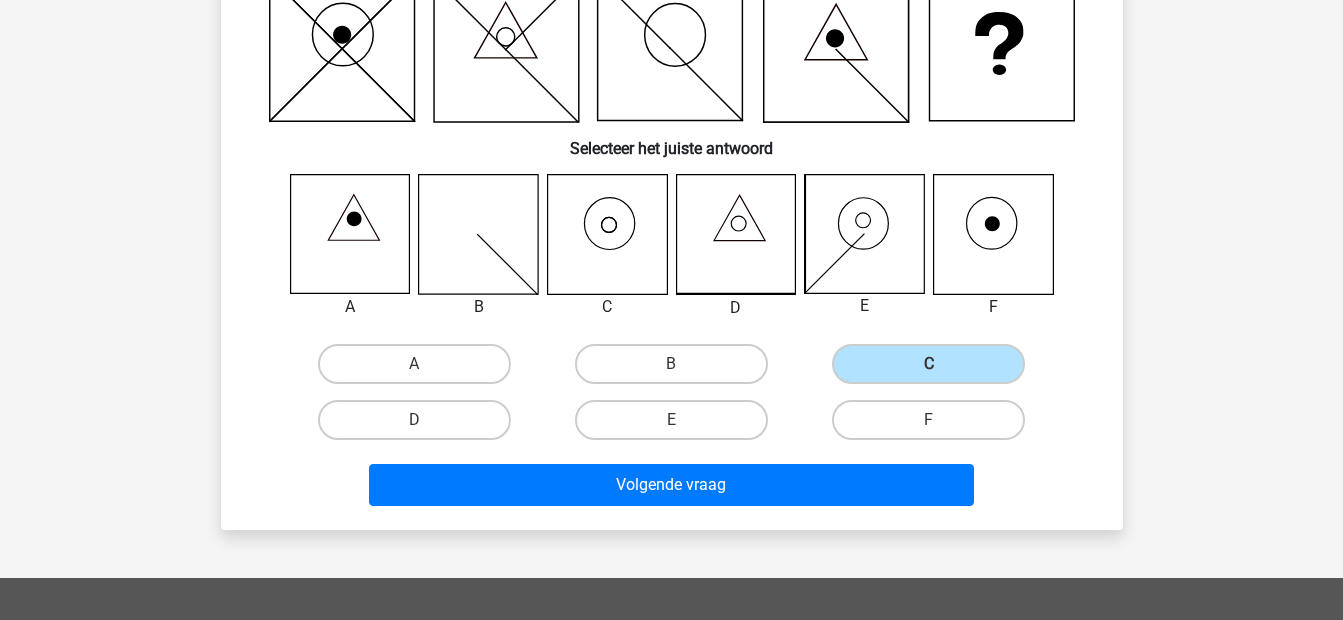 scroll, scrollTop: 211, scrollLeft: 0, axis: vertical 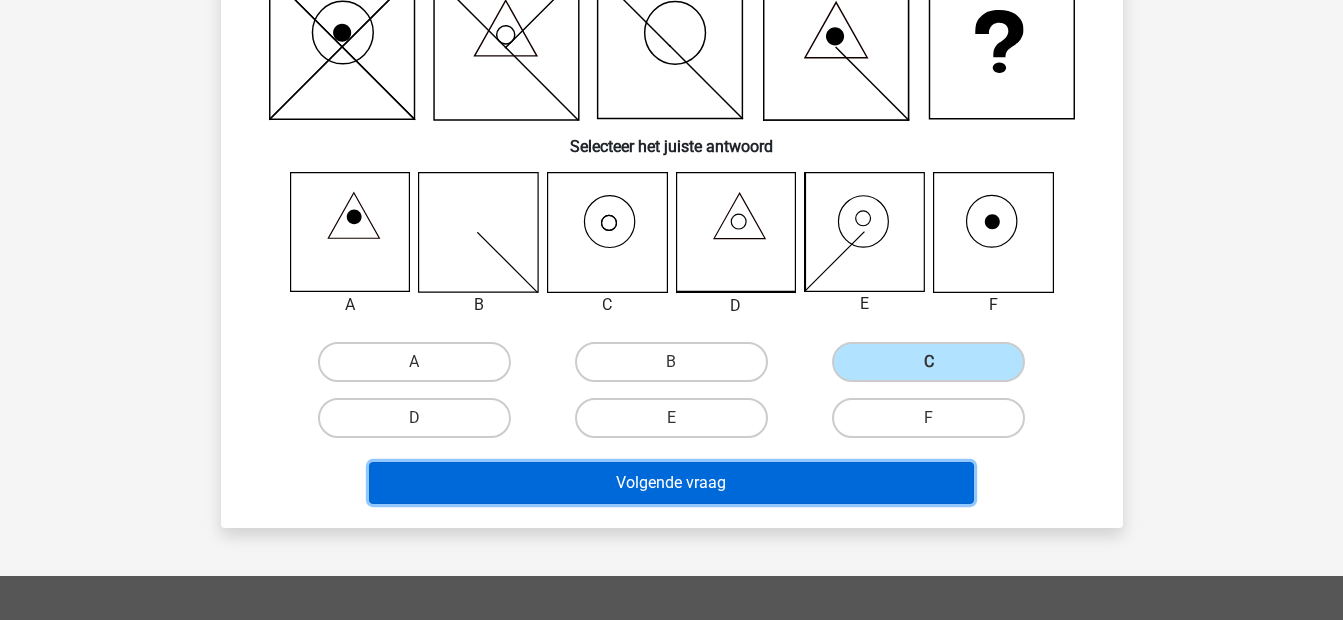 click on "Volgende vraag" at bounding box center (671, 483) 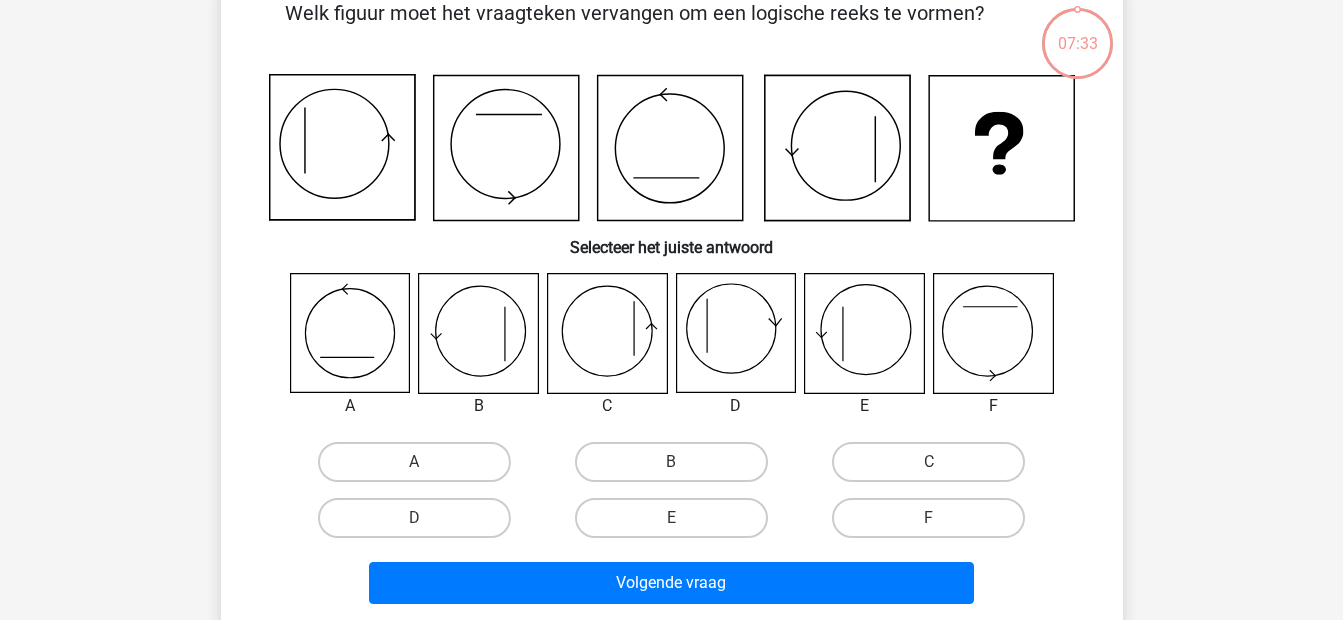 scroll, scrollTop: 92, scrollLeft: 0, axis: vertical 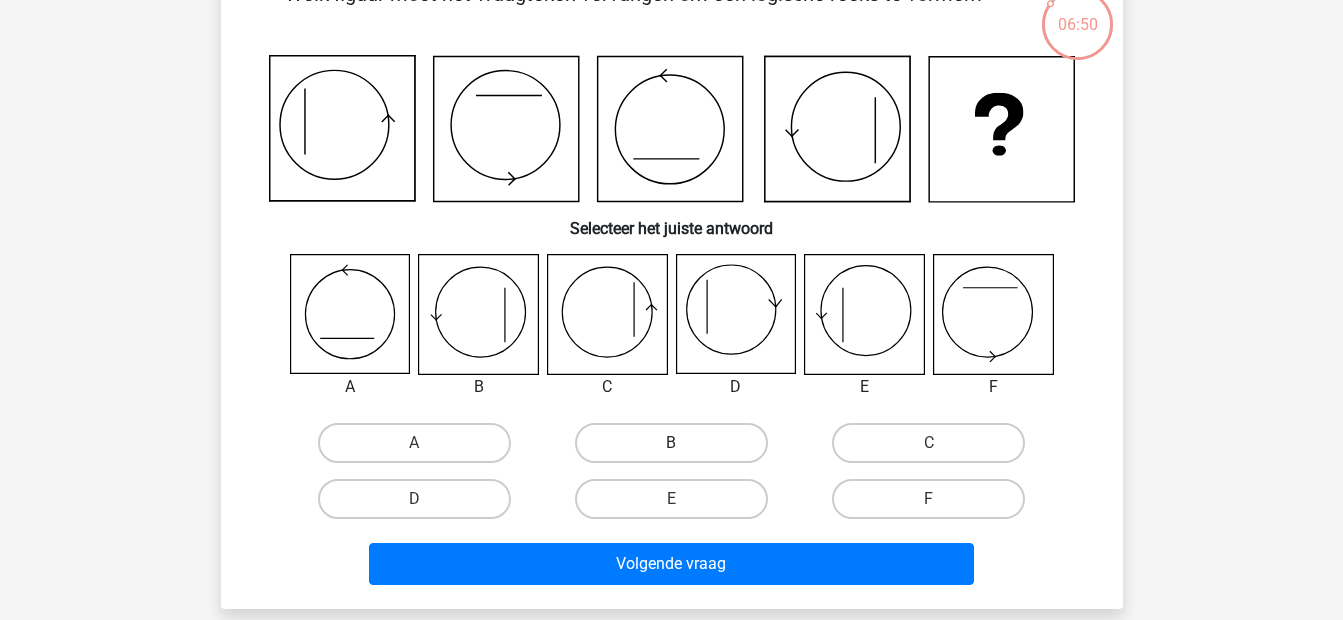 click on "B" at bounding box center (671, 443) 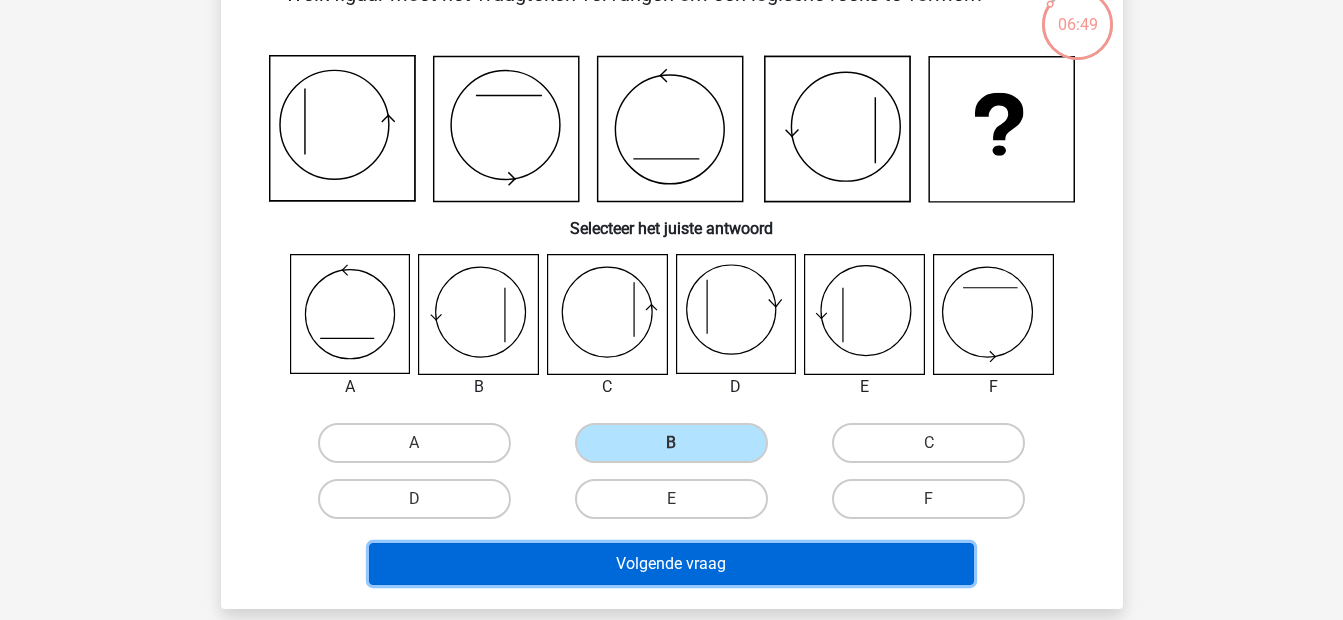 click on "Volgende vraag" at bounding box center (671, 564) 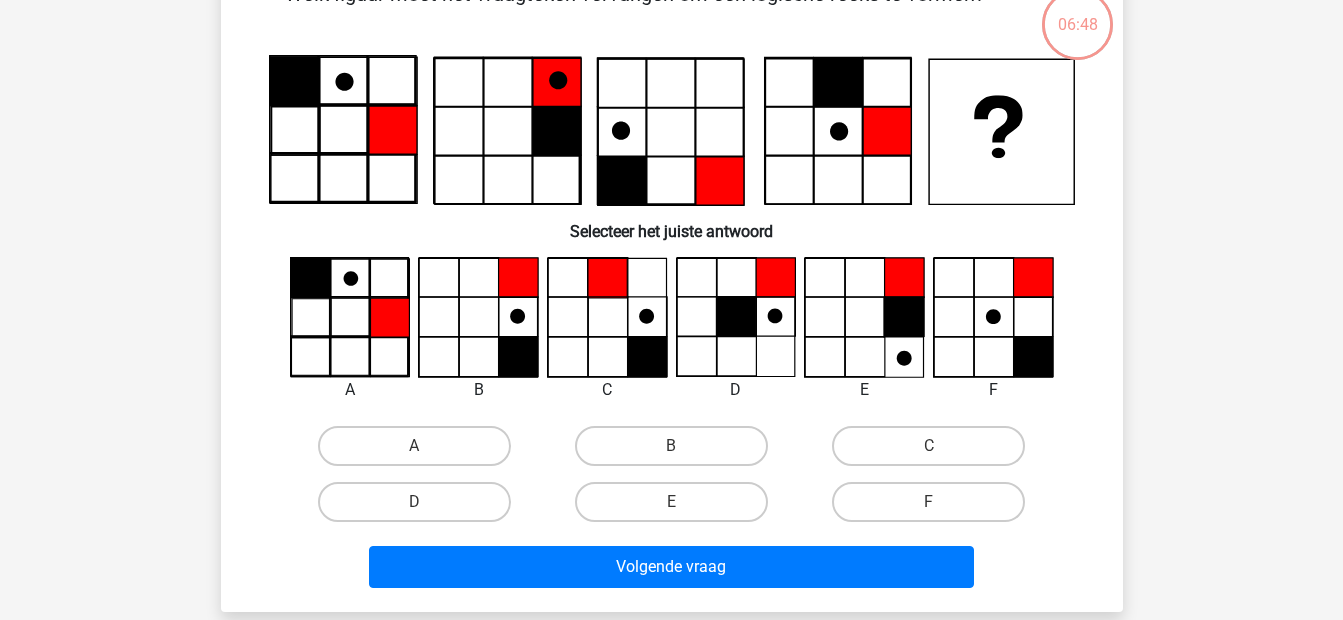 scroll, scrollTop: 92, scrollLeft: 0, axis: vertical 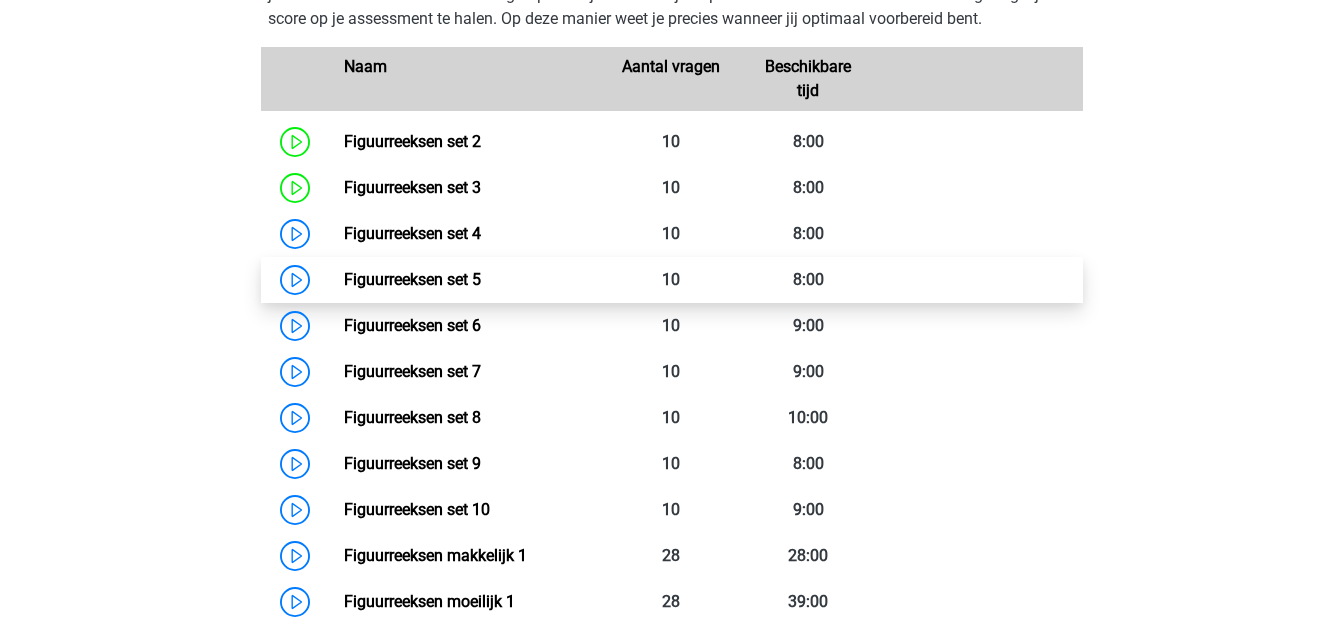 click on "Figuurreeksen
set 5" at bounding box center (412, 279) 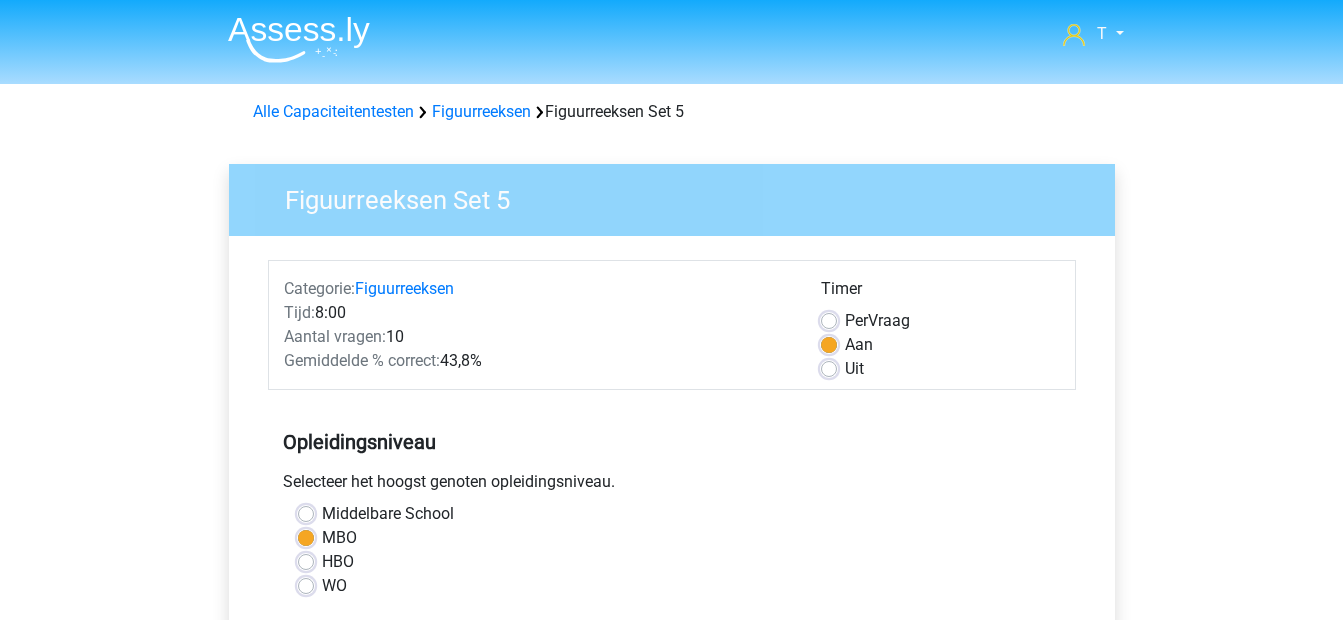 scroll, scrollTop: 0, scrollLeft: 0, axis: both 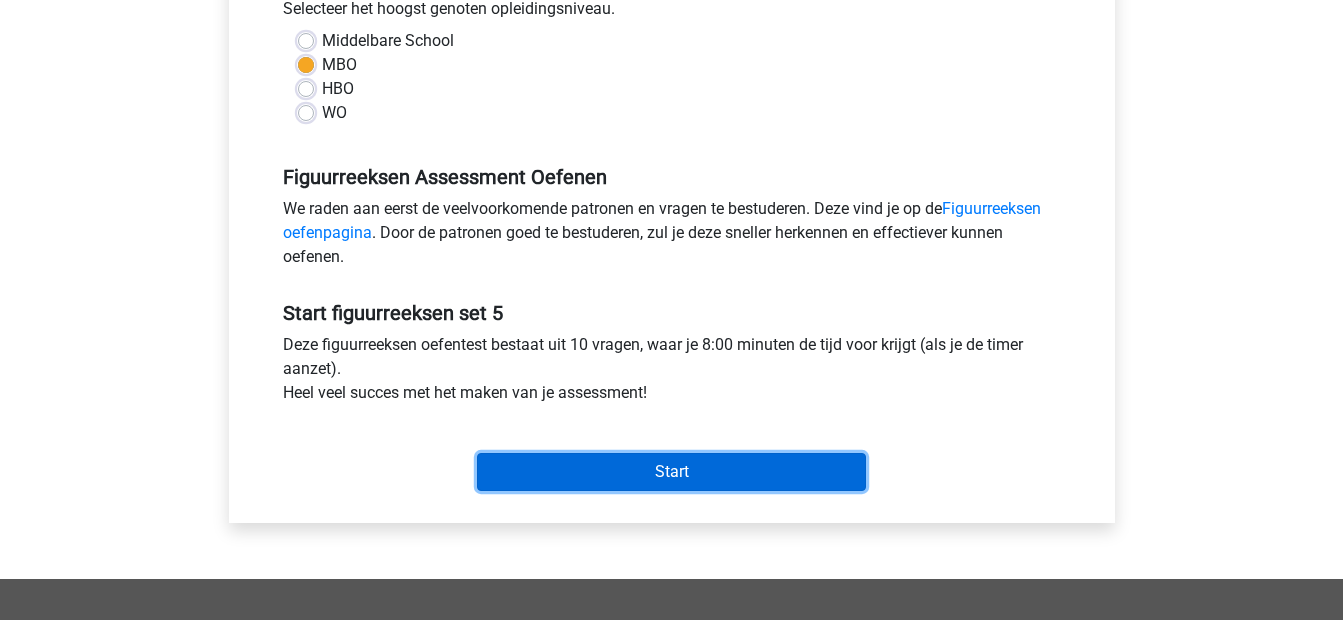 click on "Start" at bounding box center (671, 472) 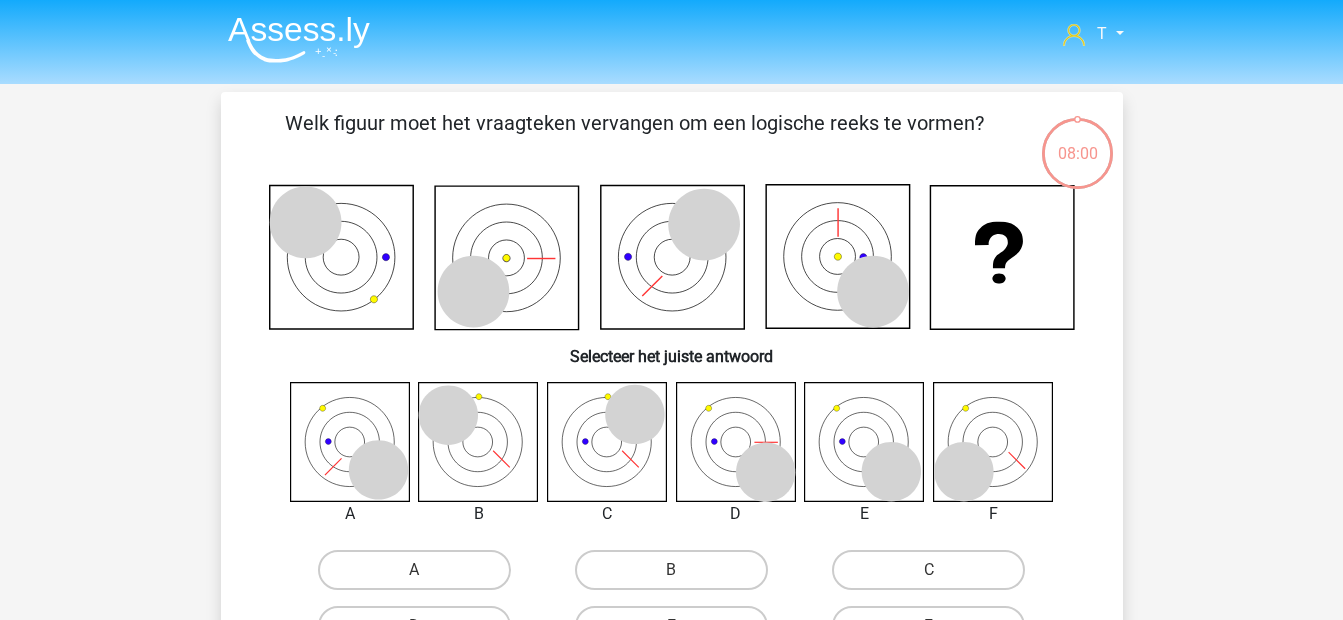 scroll, scrollTop: 0, scrollLeft: 0, axis: both 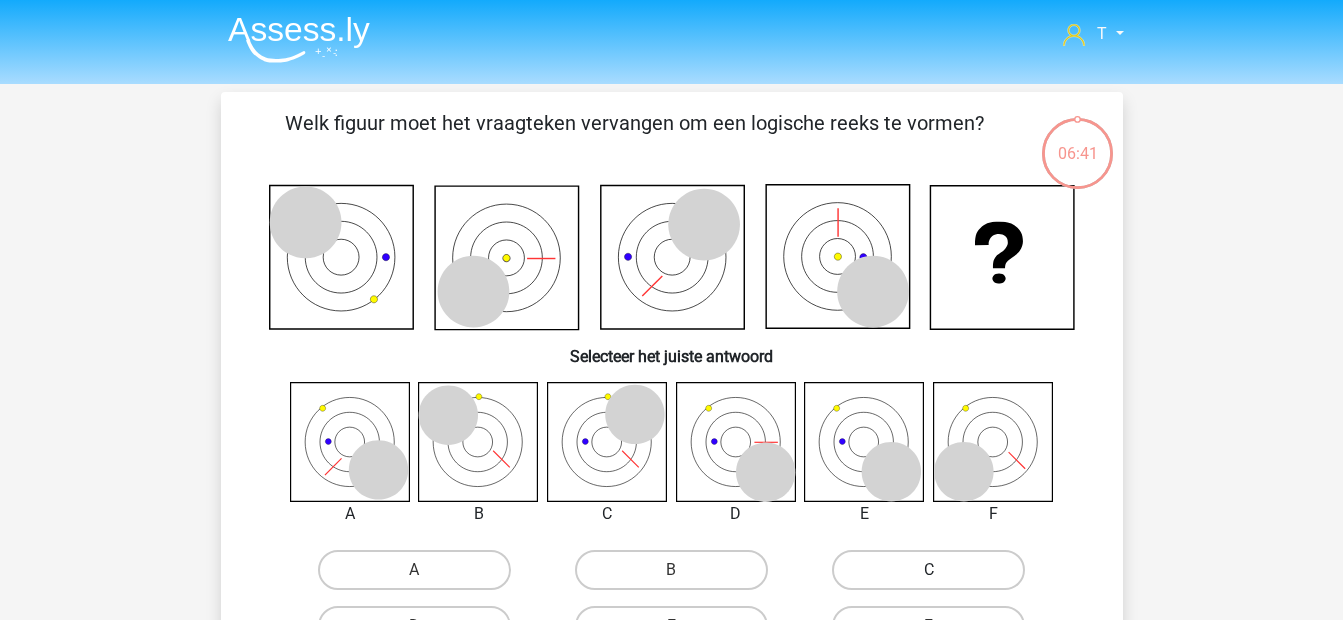 click on "C" at bounding box center [928, 570] 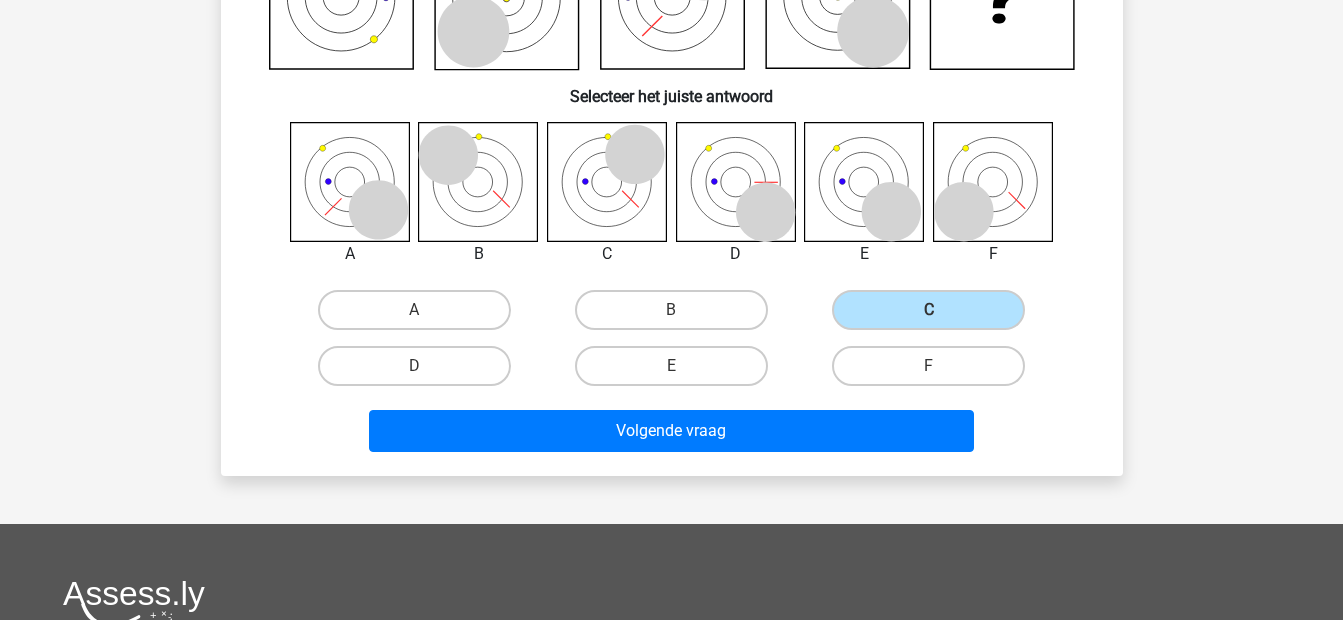 scroll, scrollTop: 265, scrollLeft: 0, axis: vertical 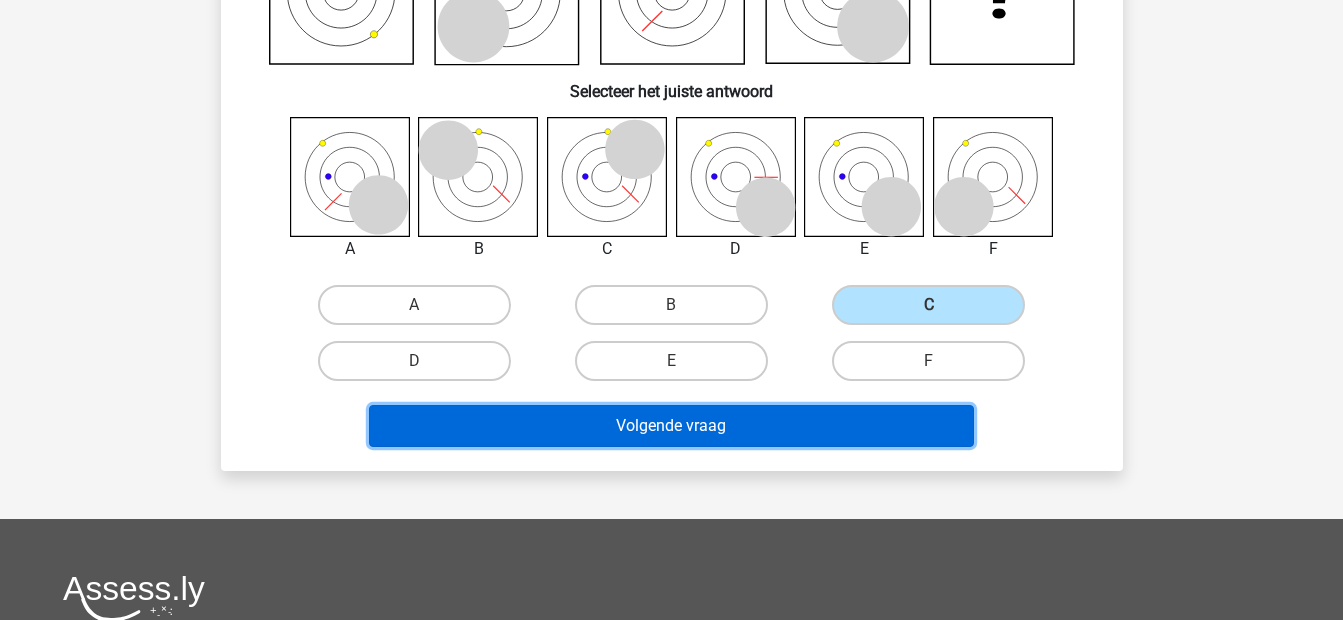 click on "Volgende vraag" at bounding box center [671, 426] 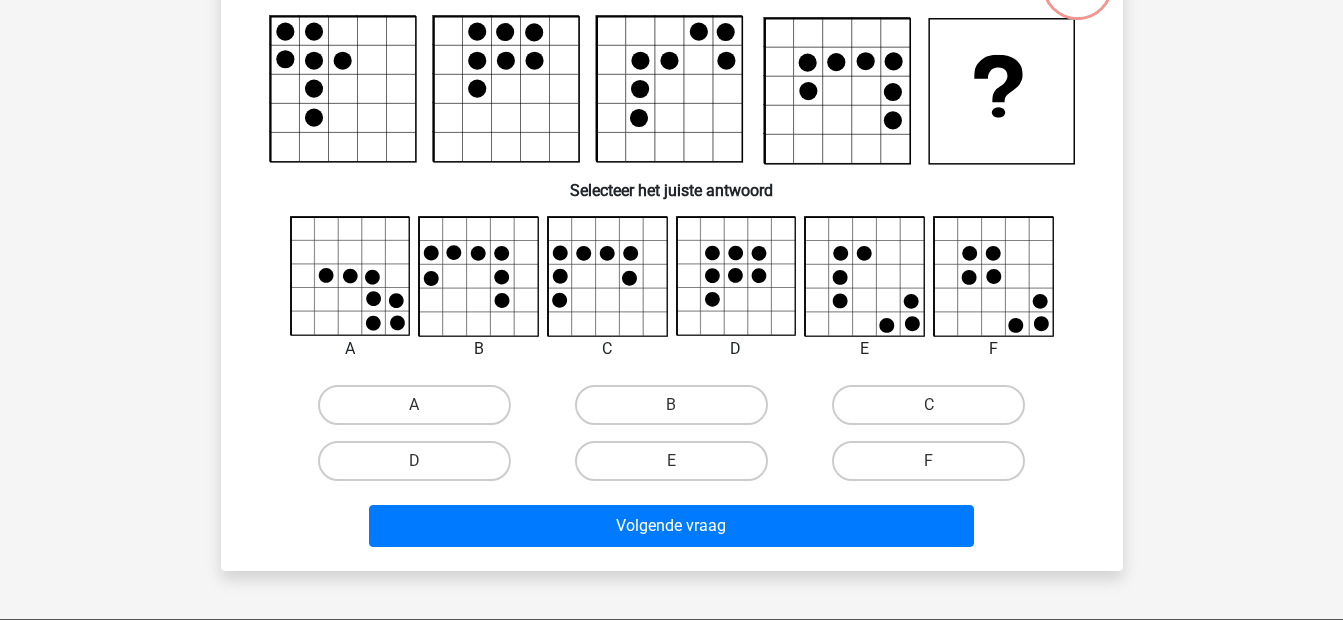 scroll, scrollTop: 92, scrollLeft: 0, axis: vertical 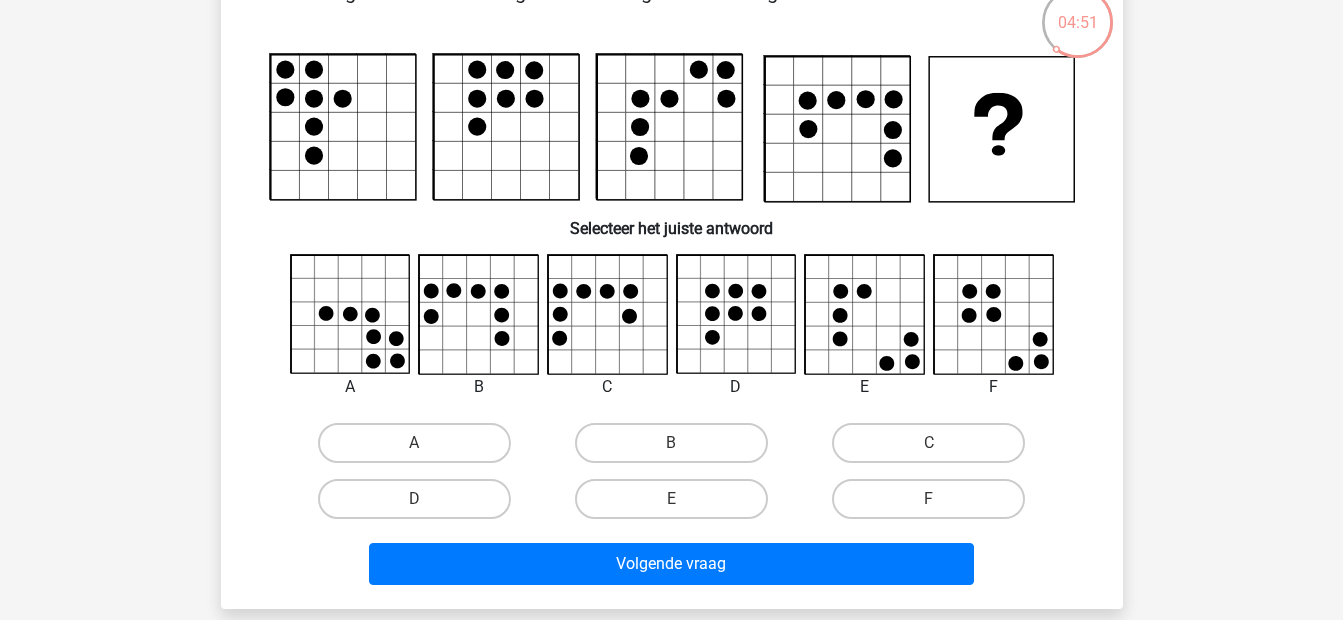 click on "F" at bounding box center (935, 505) 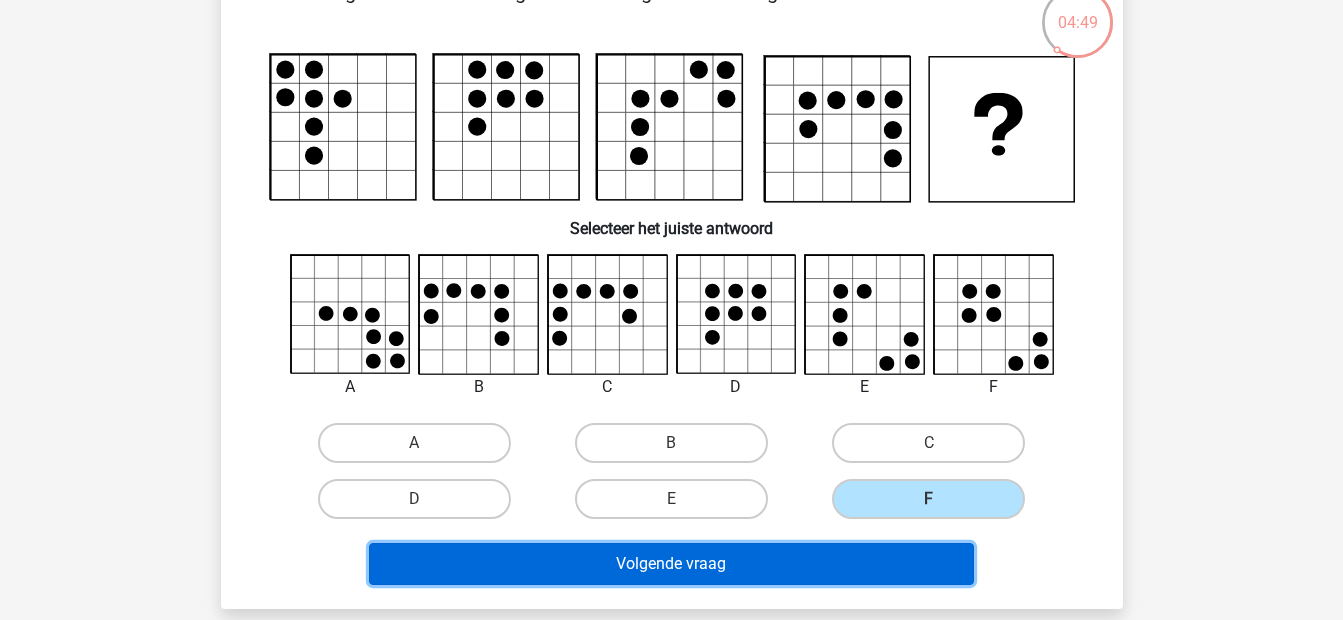 click on "Volgende vraag" at bounding box center (671, 564) 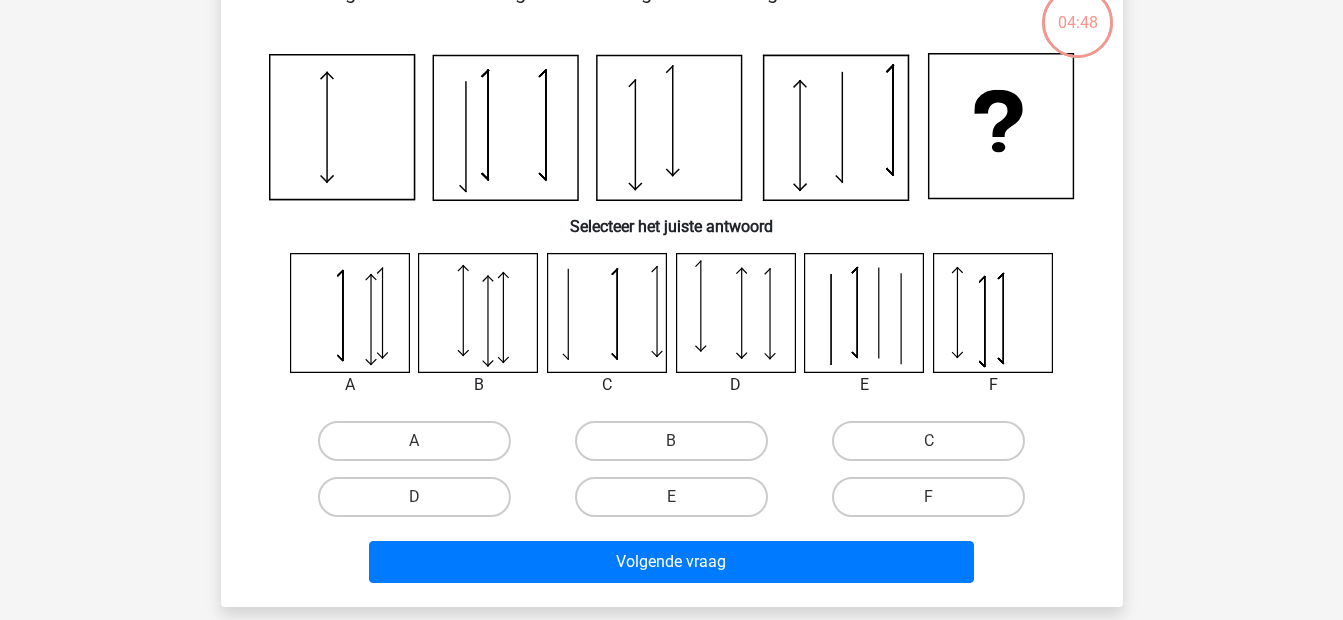 scroll, scrollTop: 92, scrollLeft: 0, axis: vertical 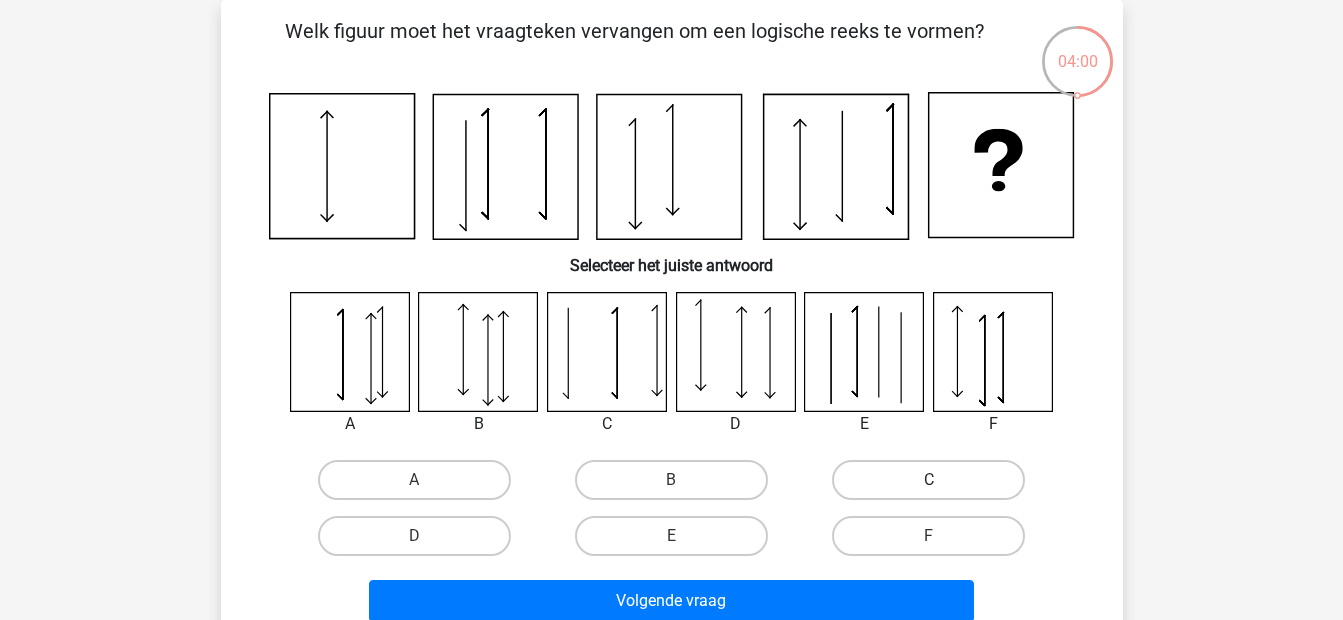 click on "C" at bounding box center (928, 480) 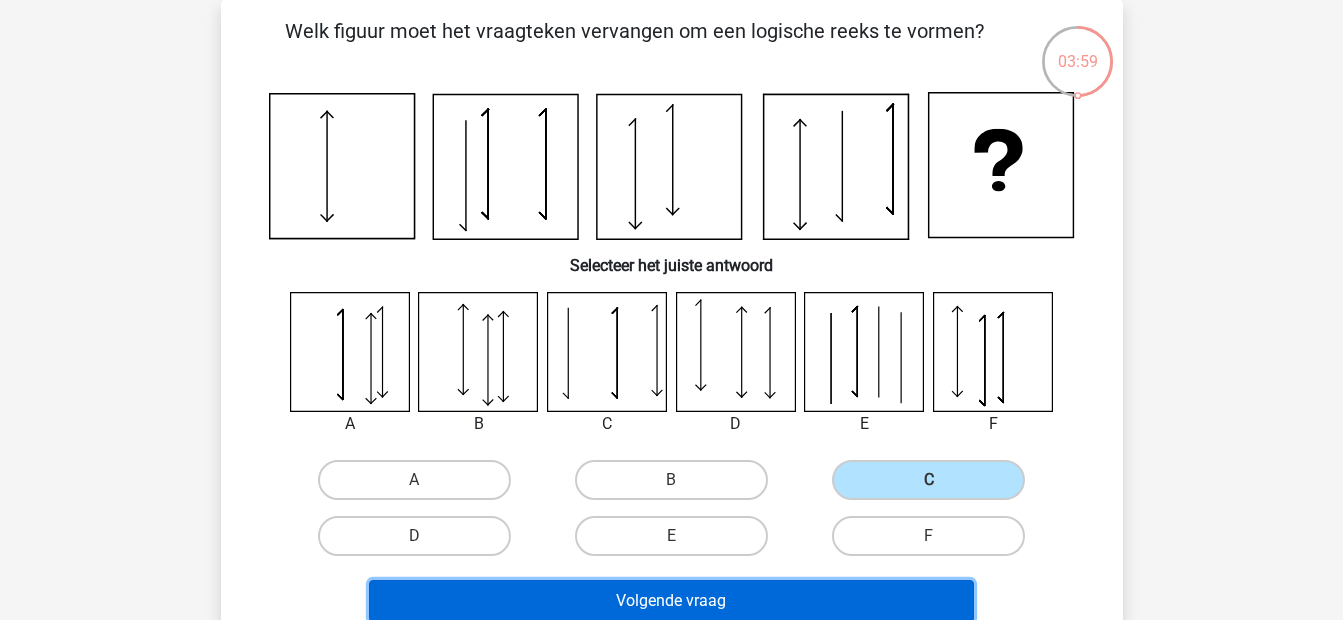 click on "Volgende vraag" at bounding box center (671, 601) 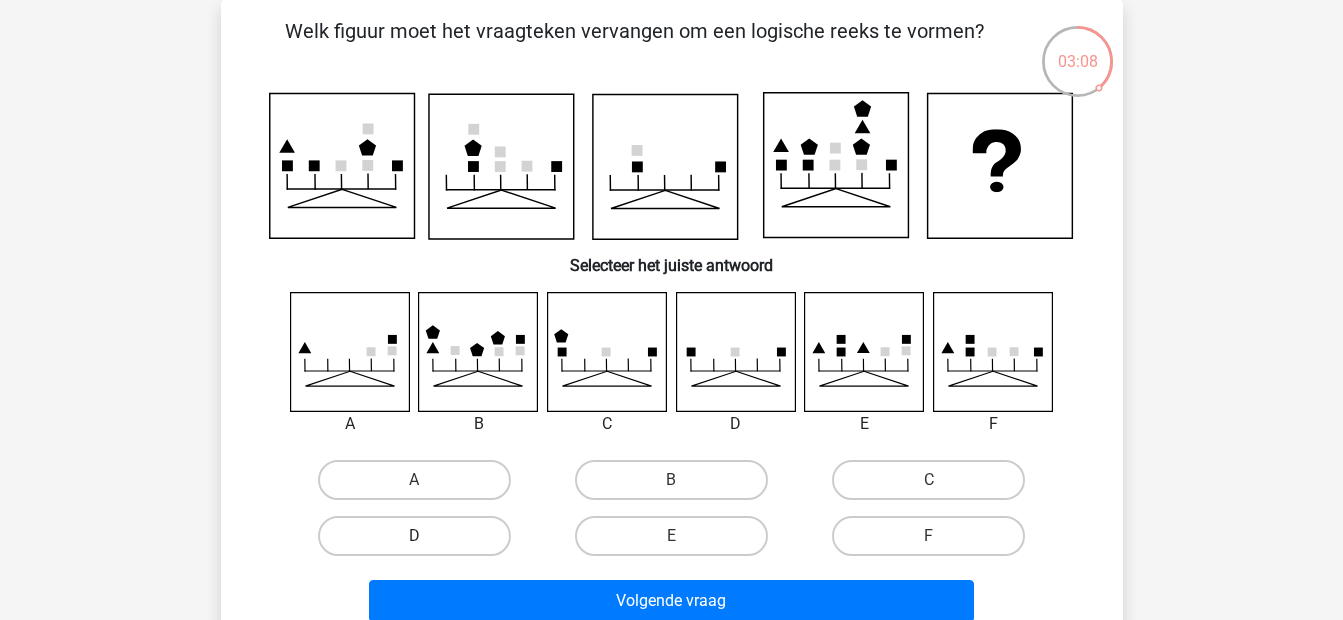 click on "D" at bounding box center [414, 536] 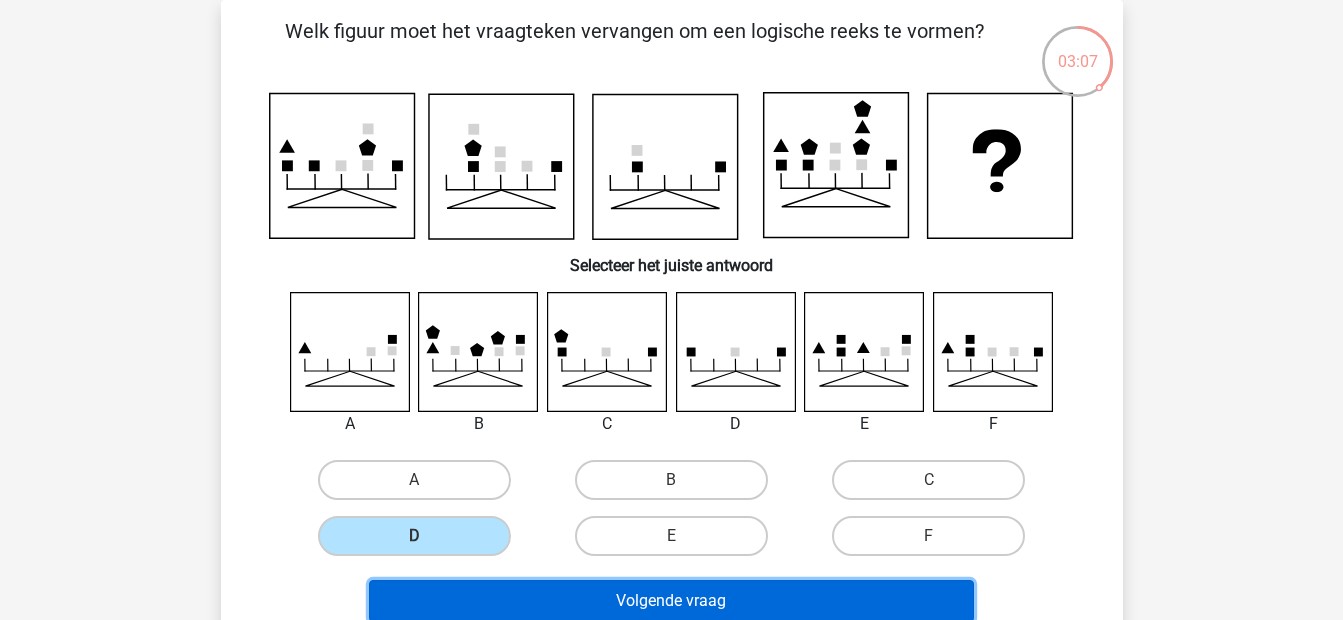 click on "Volgende vraag" at bounding box center [671, 601] 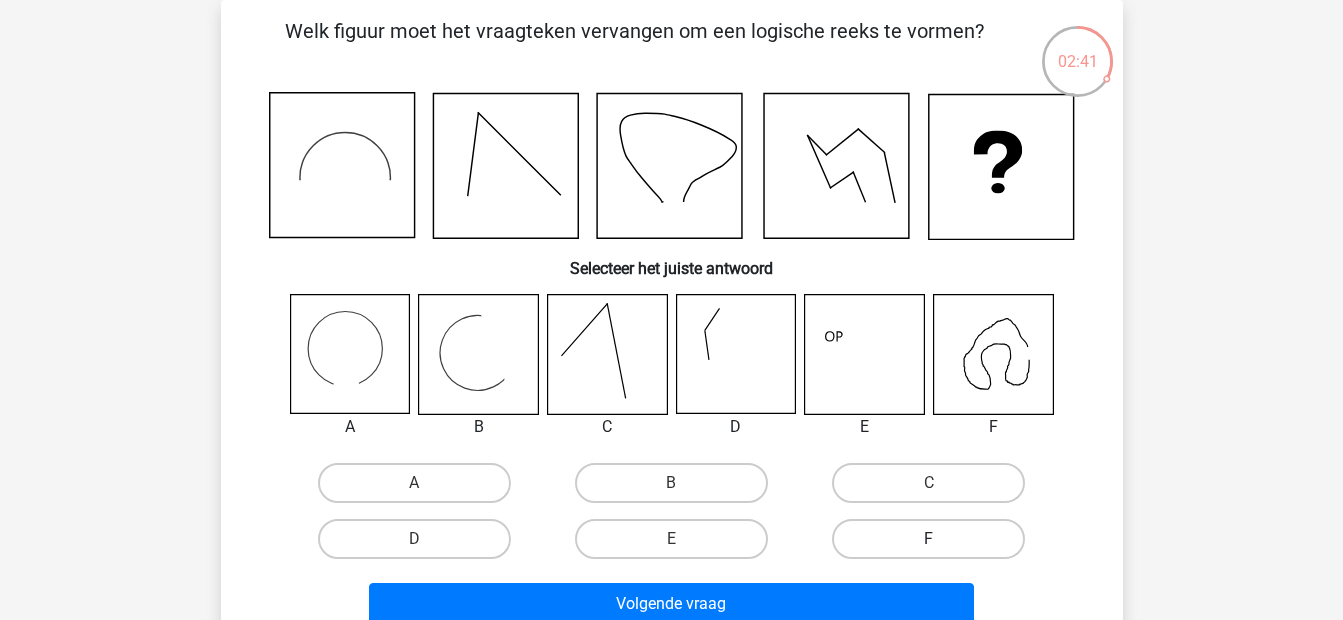 click on "F" at bounding box center (928, 539) 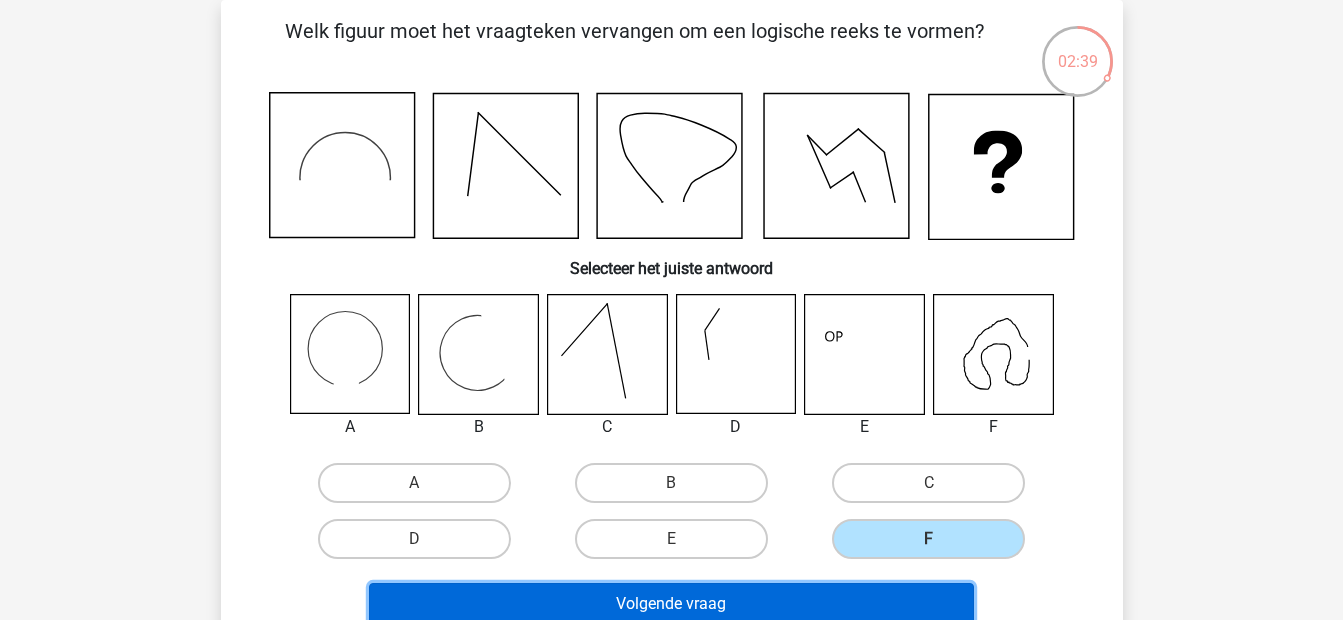 click on "Volgende vraag" at bounding box center (671, 604) 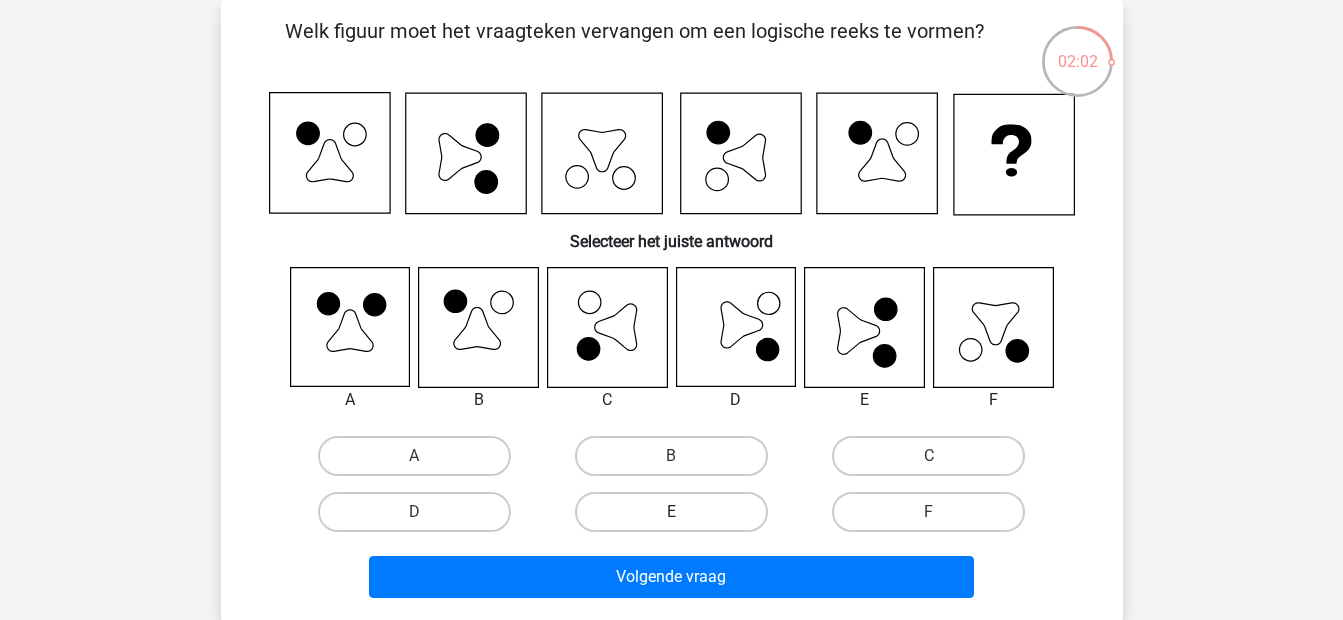 click on "E" at bounding box center (671, 512) 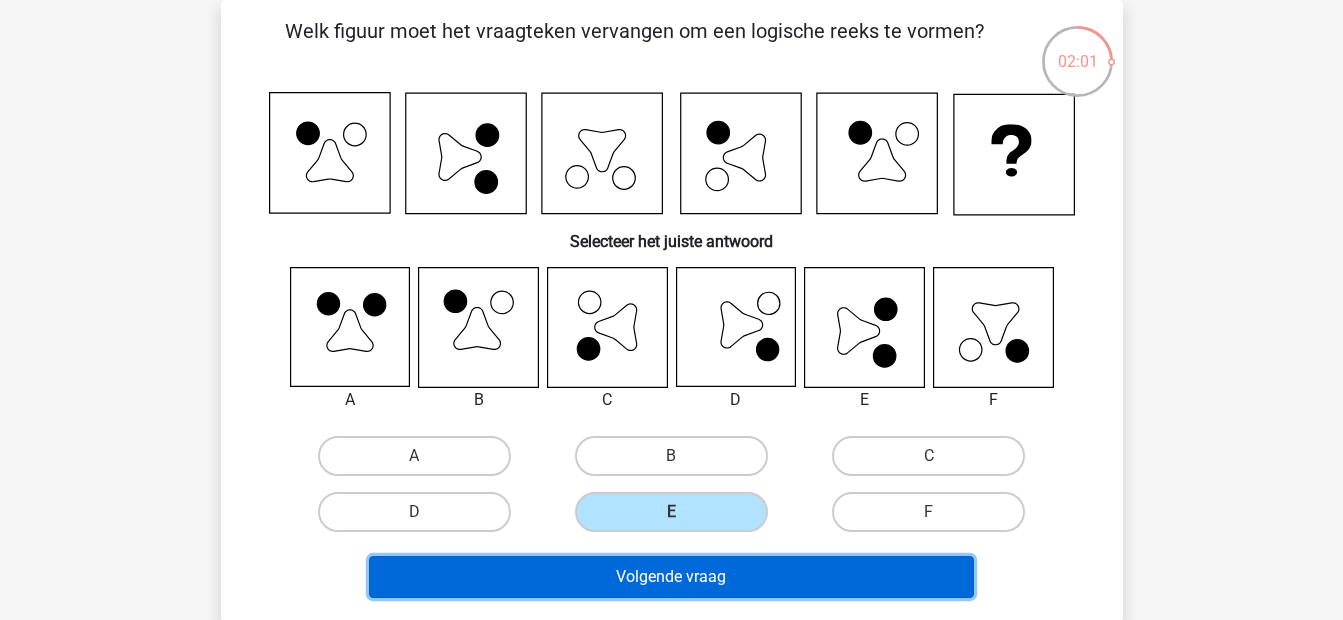 click on "Volgende vraag" at bounding box center (671, 577) 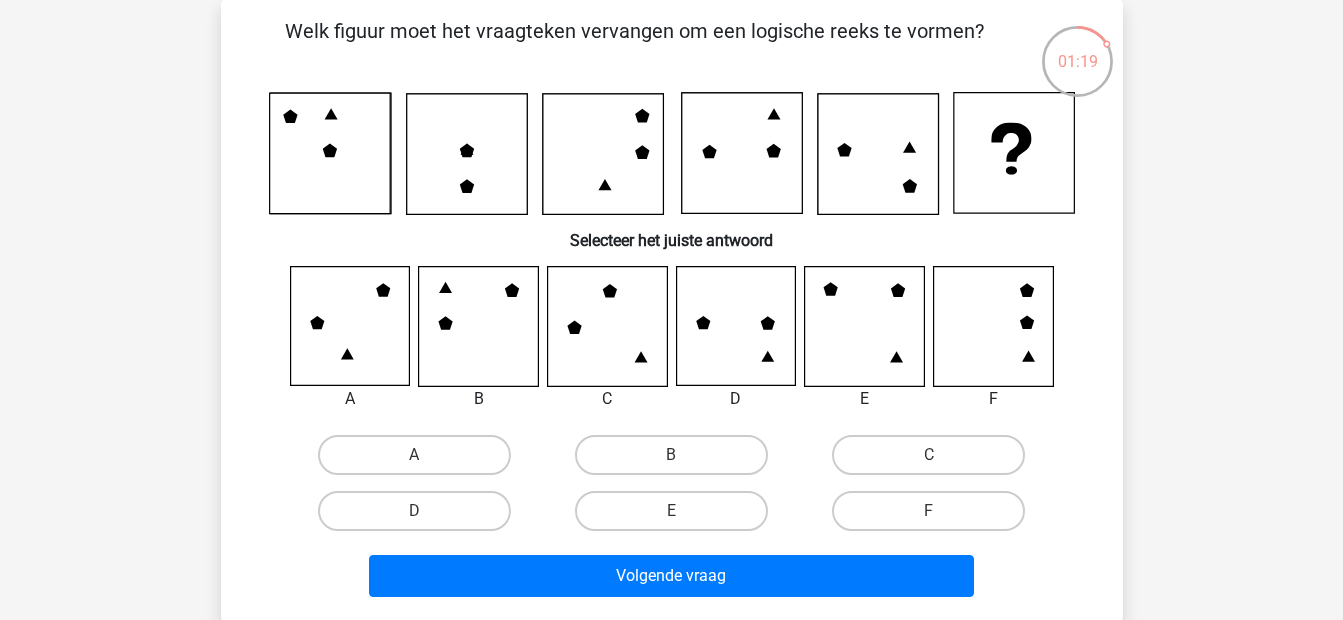 click 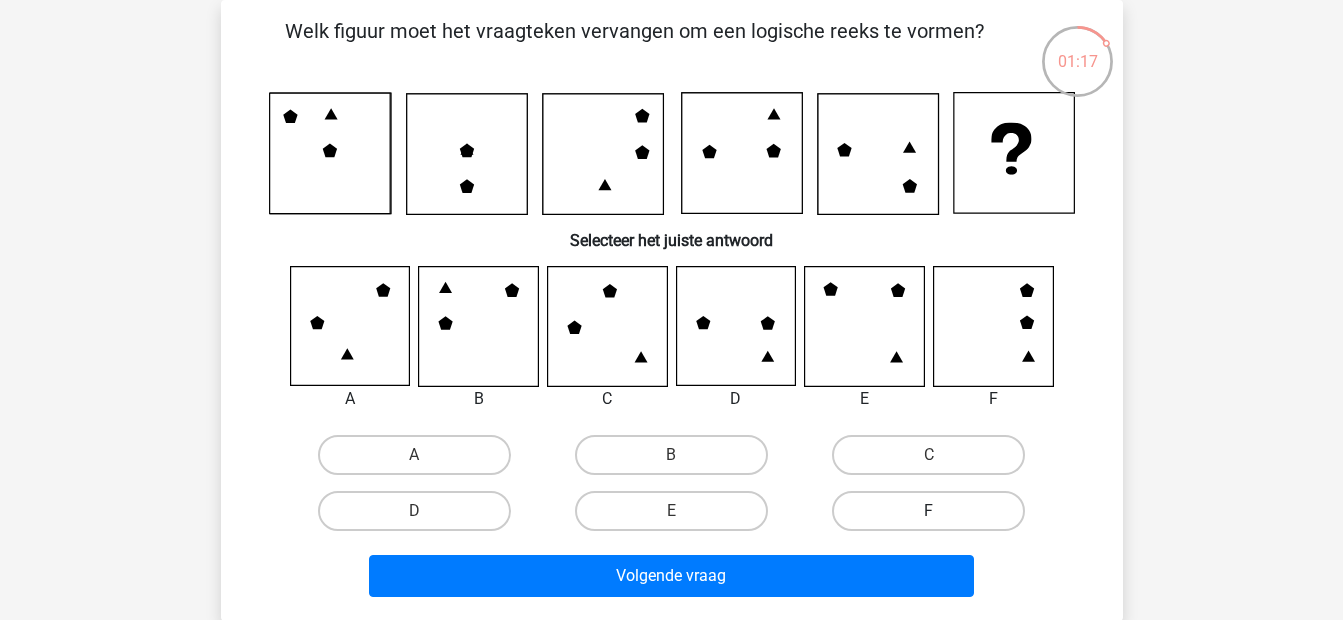 click on "F" at bounding box center (928, 511) 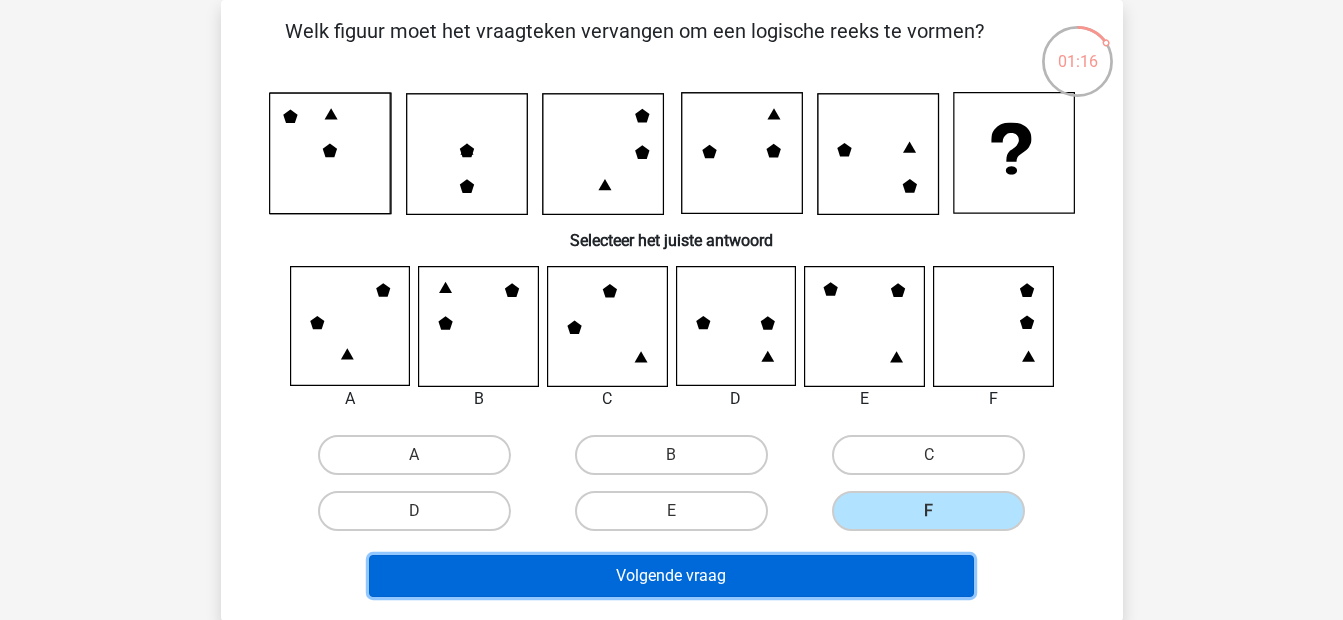 click on "Volgende vraag" at bounding box center (671, 576) 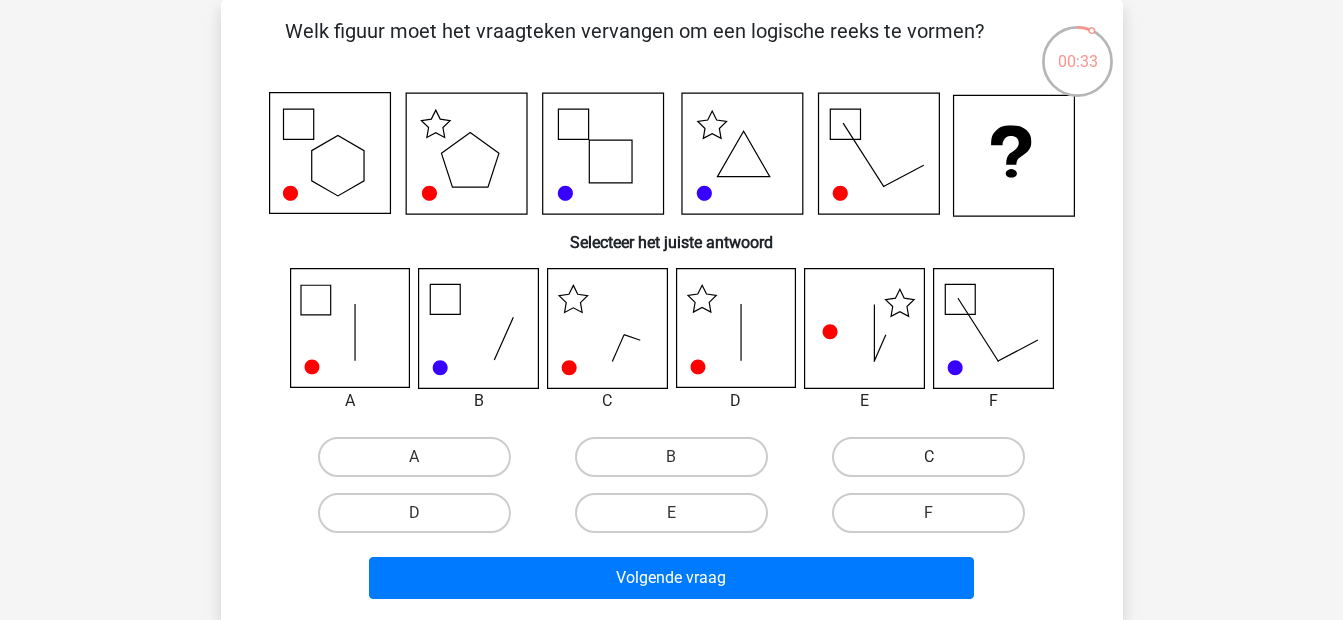 click on "C" at bounding box center [928, 457] 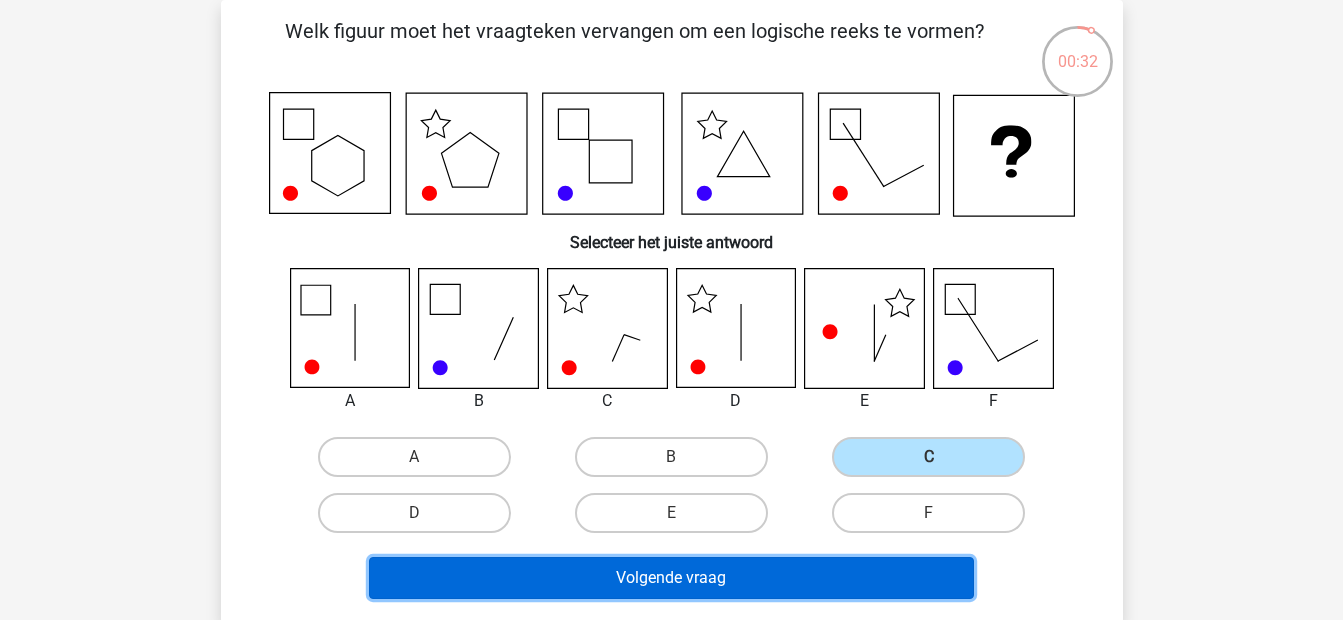 click on "Volgende vraag" at bounding box center [671, 578] 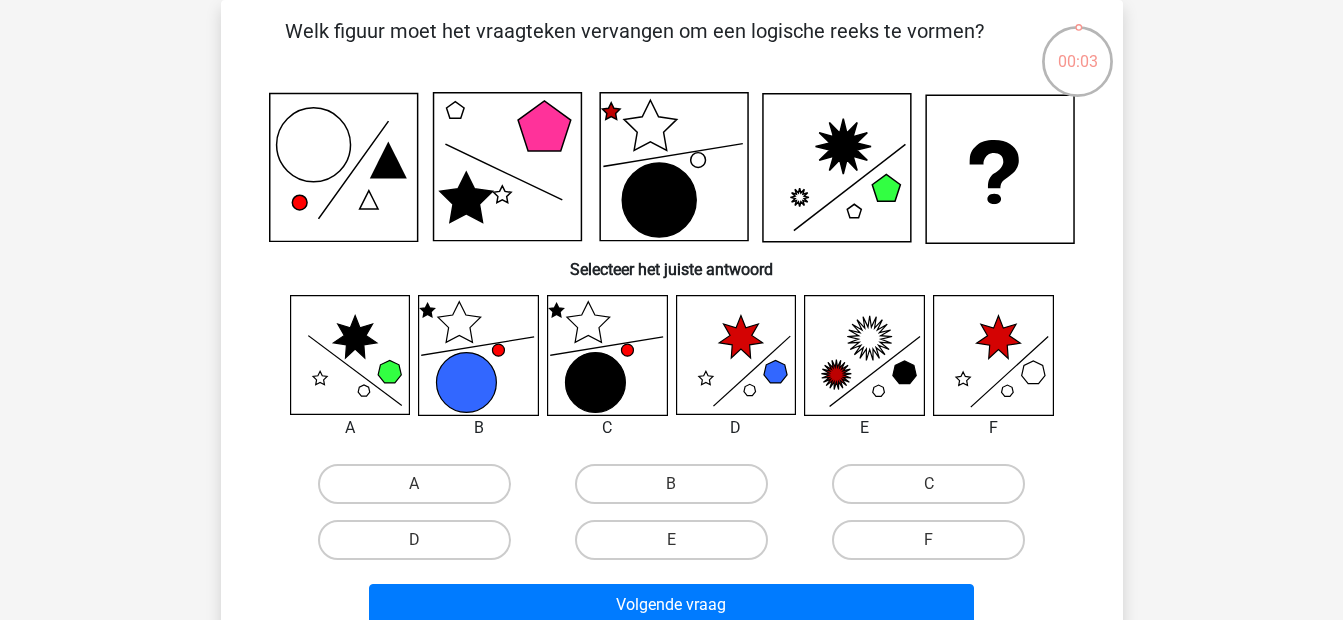 click on "E" at bounding box center [677, 546] 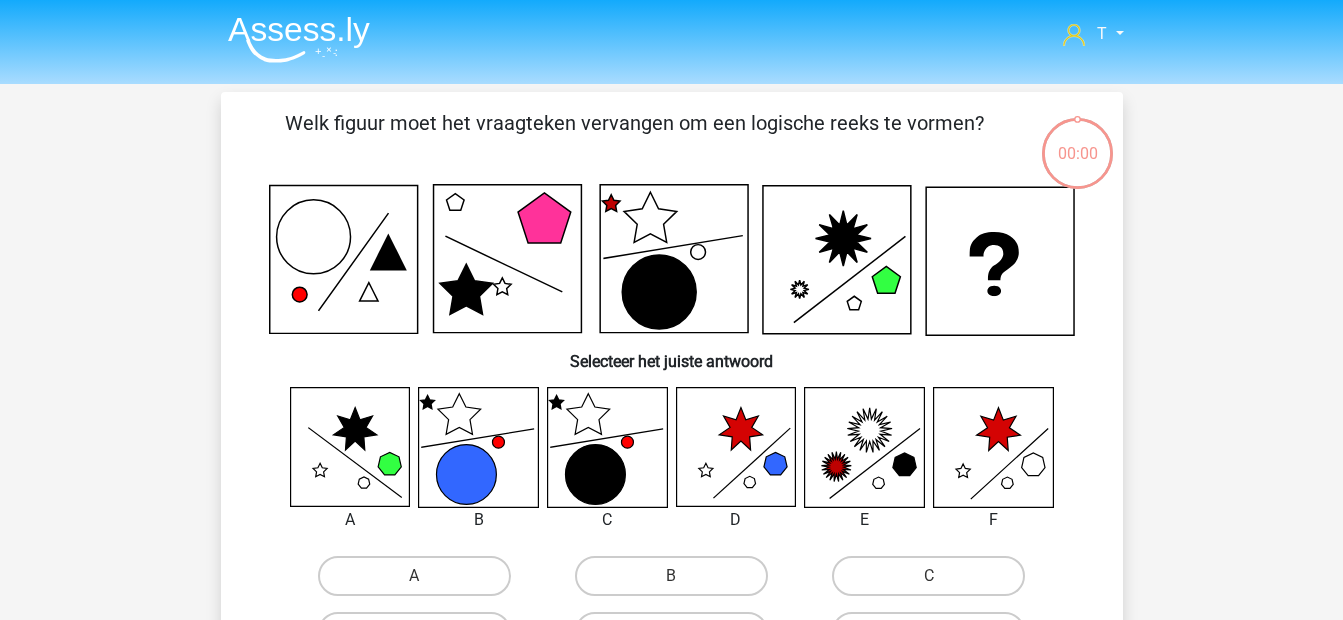 scroll, scrollTop: 92, scrollLeft: 0, axis: vertical 